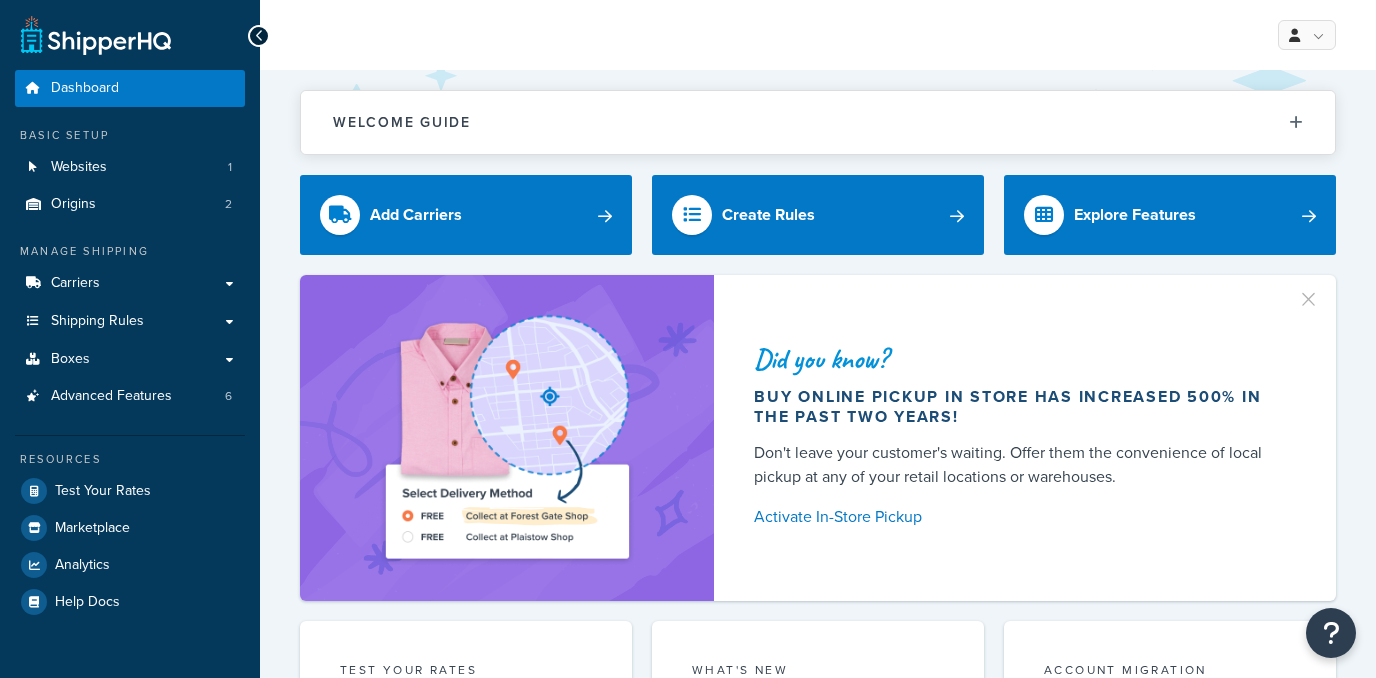 scroll, scrollTop: 0, scrollLeft: 0, axis: both 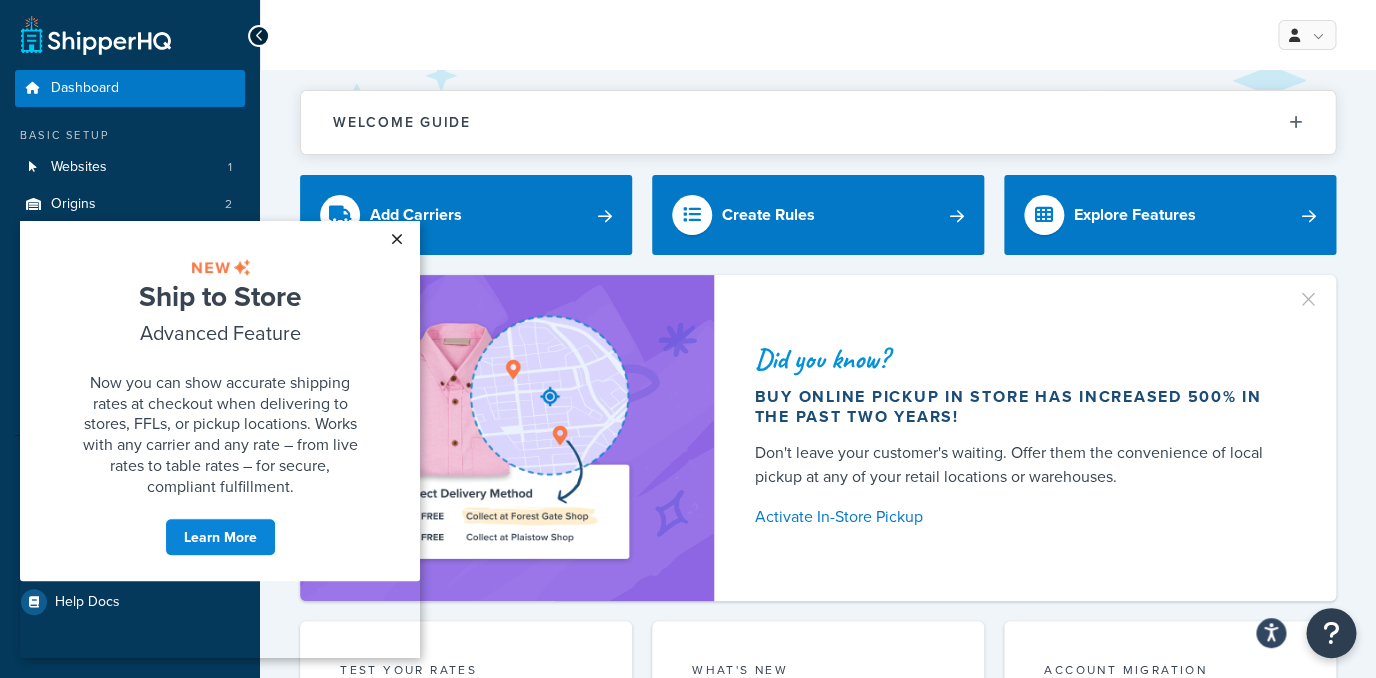 click on "×" at bounding box center (396, 239) 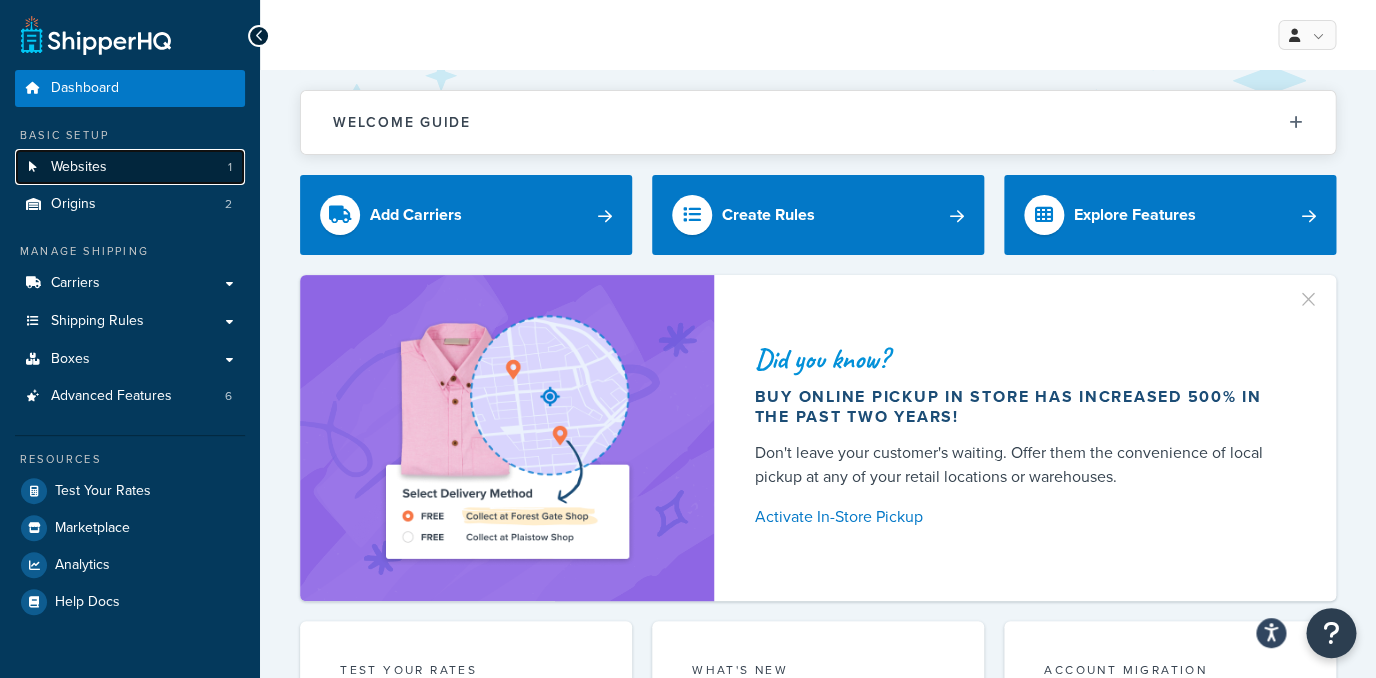 click on "Websites 1" at bounding box center [130, 167] 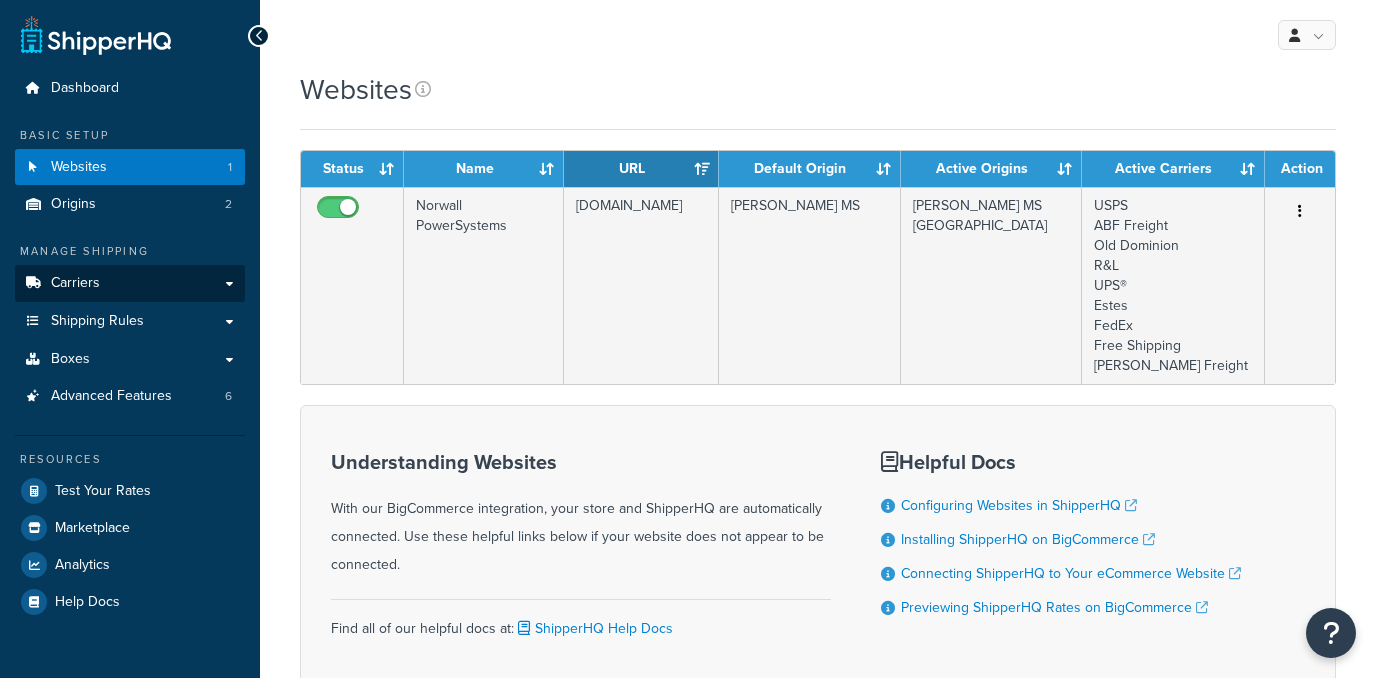 scroll, scrollTop: 0, scrollLeft: 0, axis: both 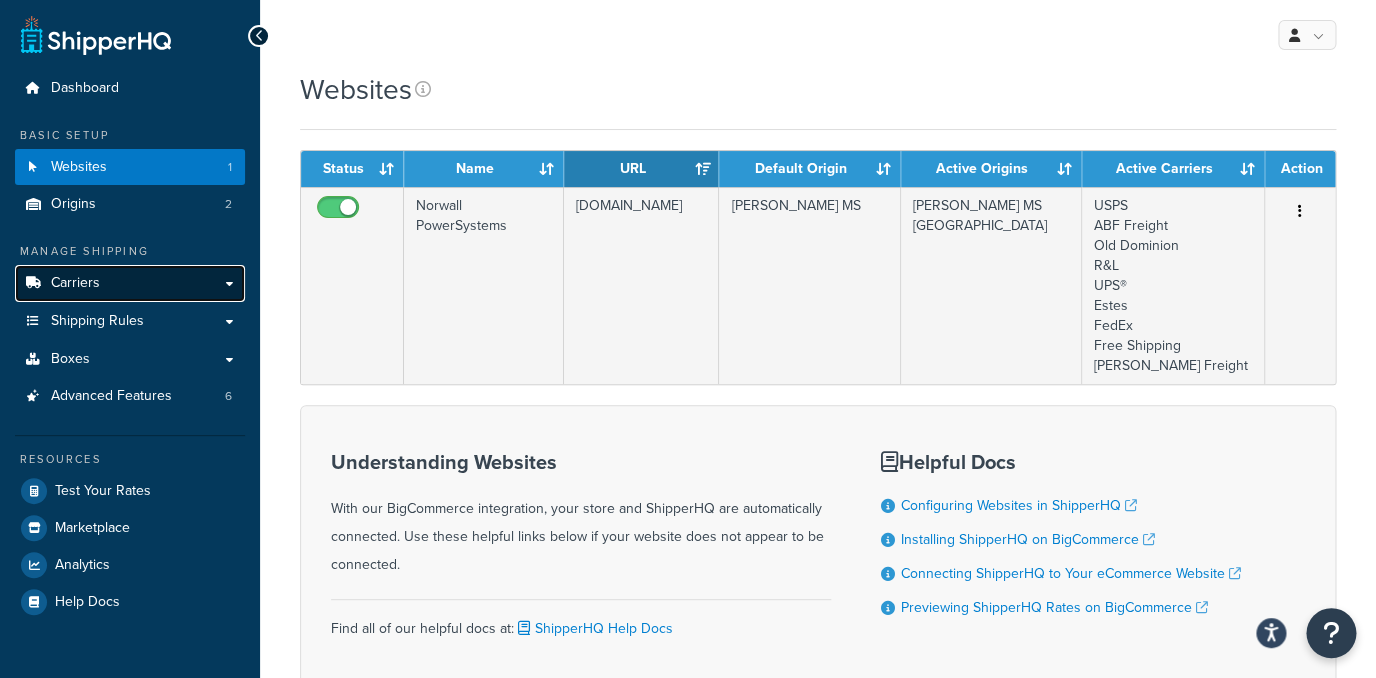 click on "Carriers" at bounding box center (130, 283) 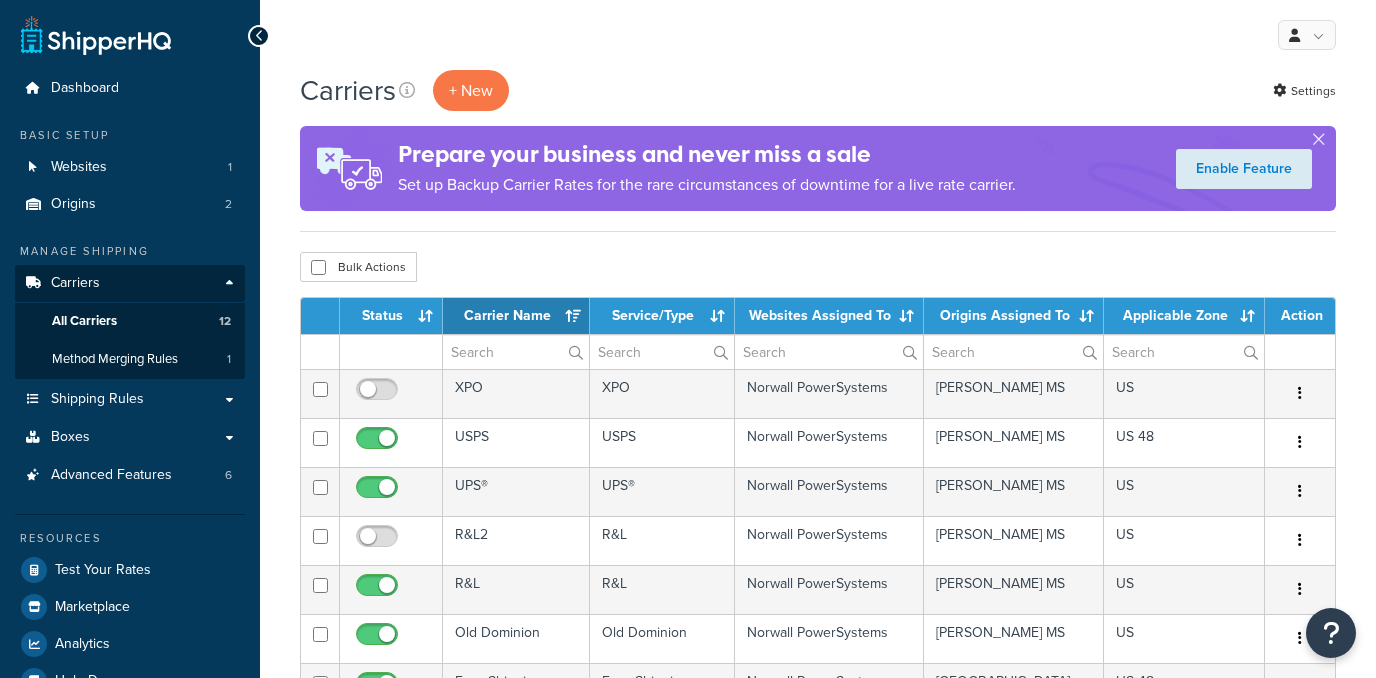 select on "15" 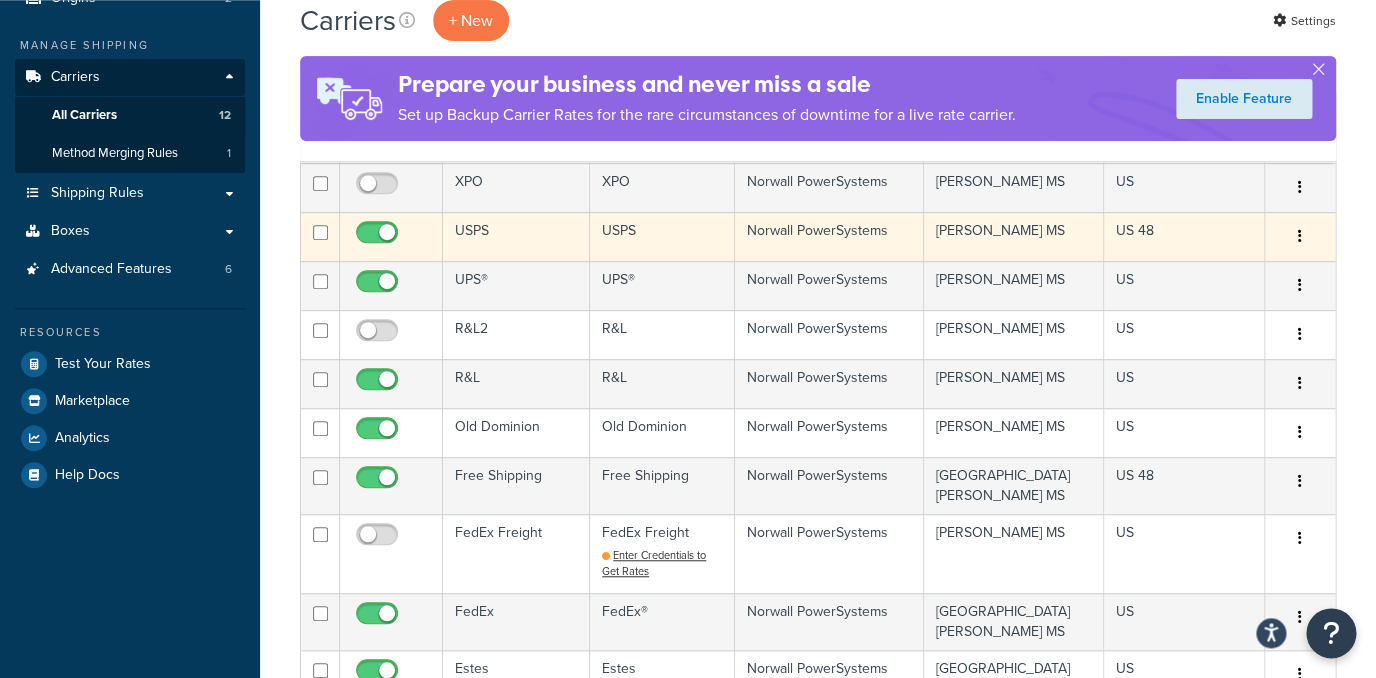 scroll, scrollTop: 208, scrollLeft: 0, axis: vertical 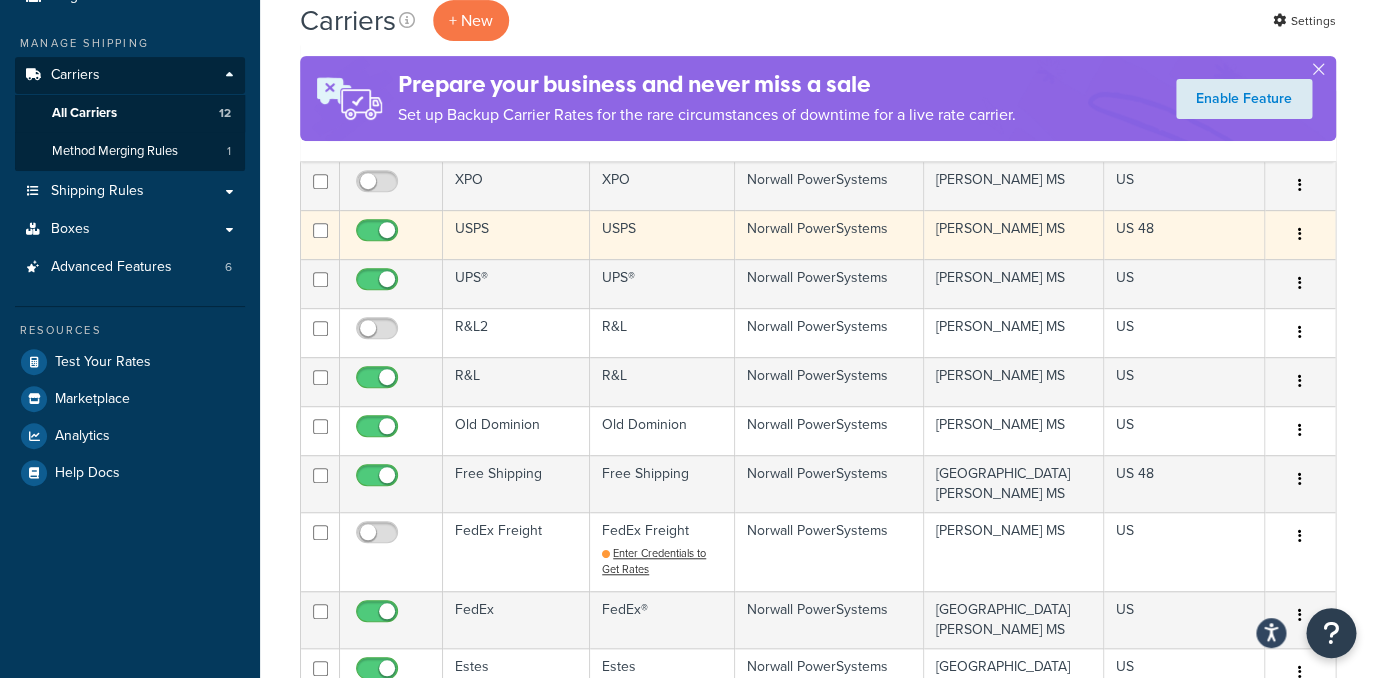 click on "USPS" at bounding box center (516, 234) 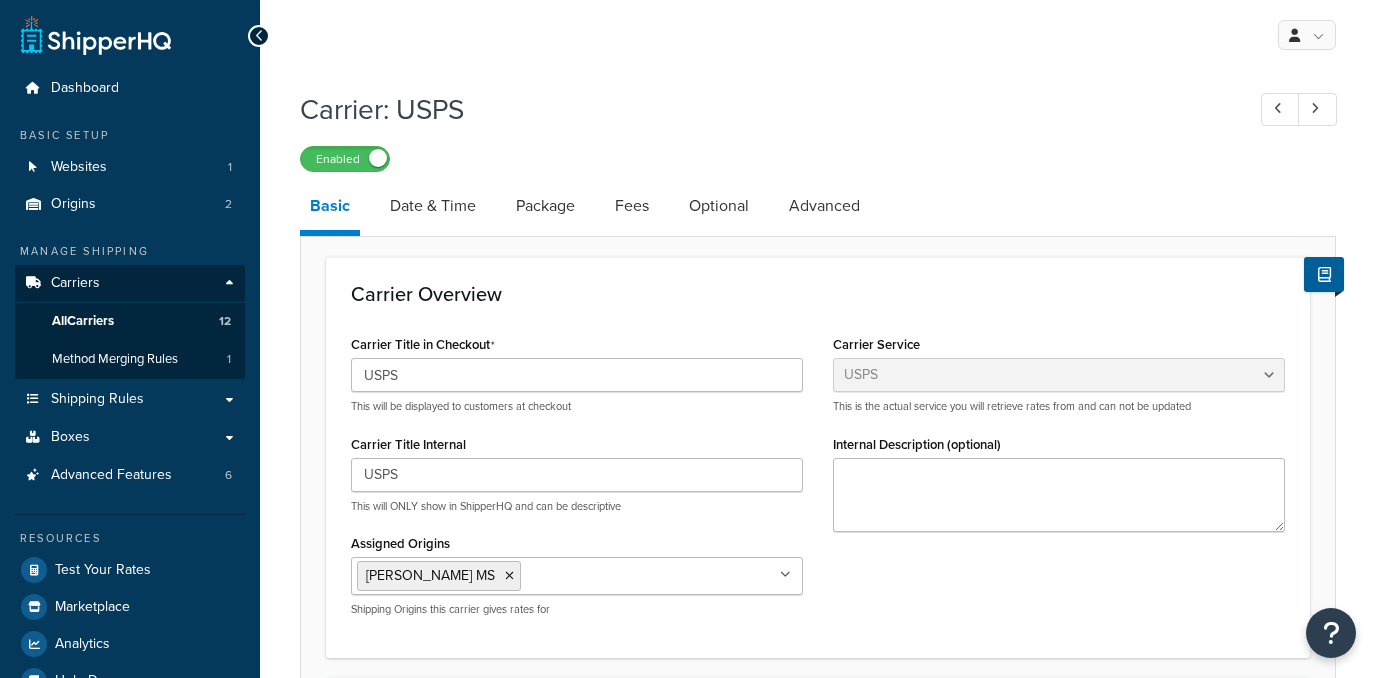 select on "usps" 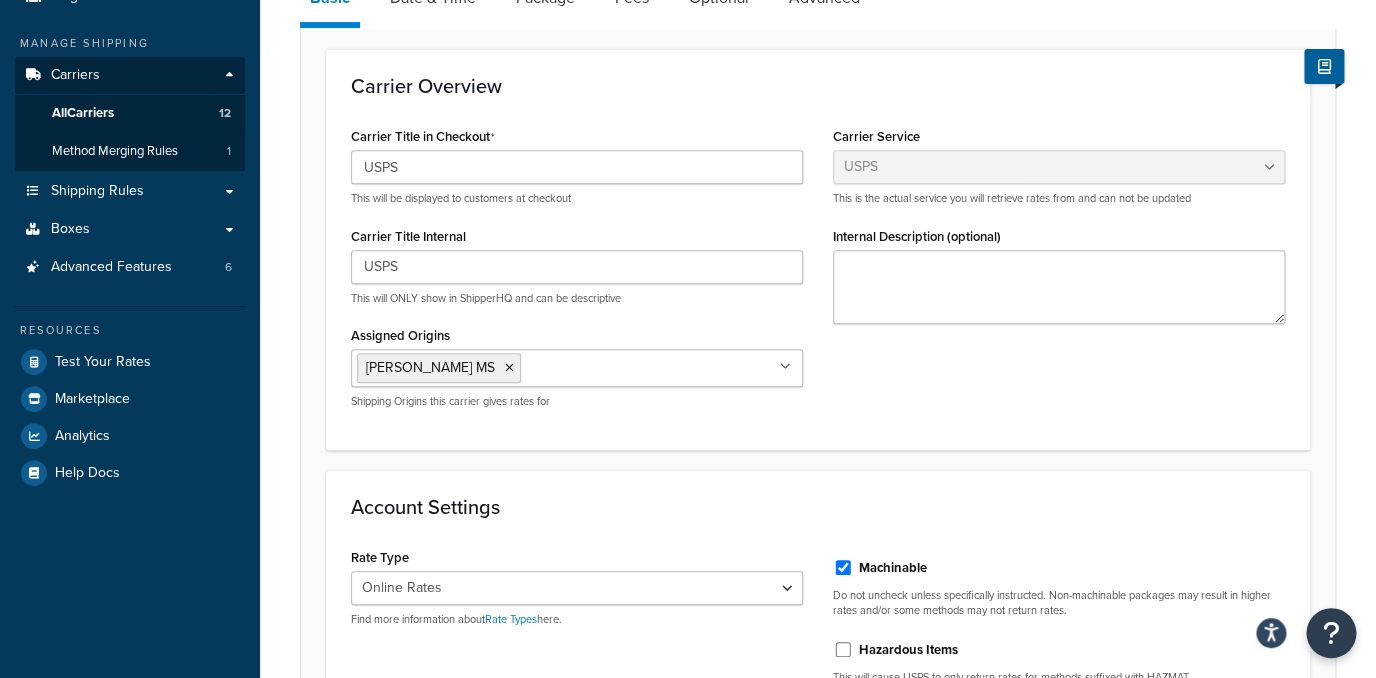 scroll, scrollTop: 0, scrollLeft: 0, axis: both 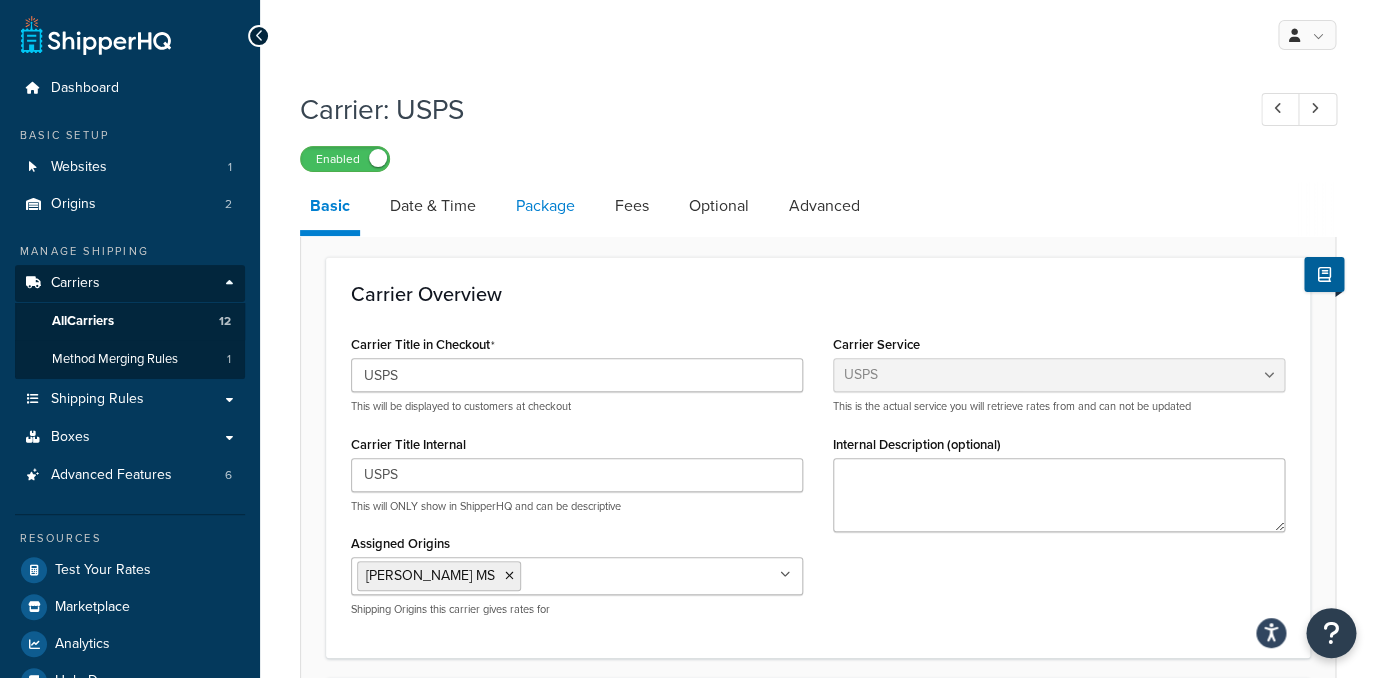 click on "Package" at bounding box center (545, 206) 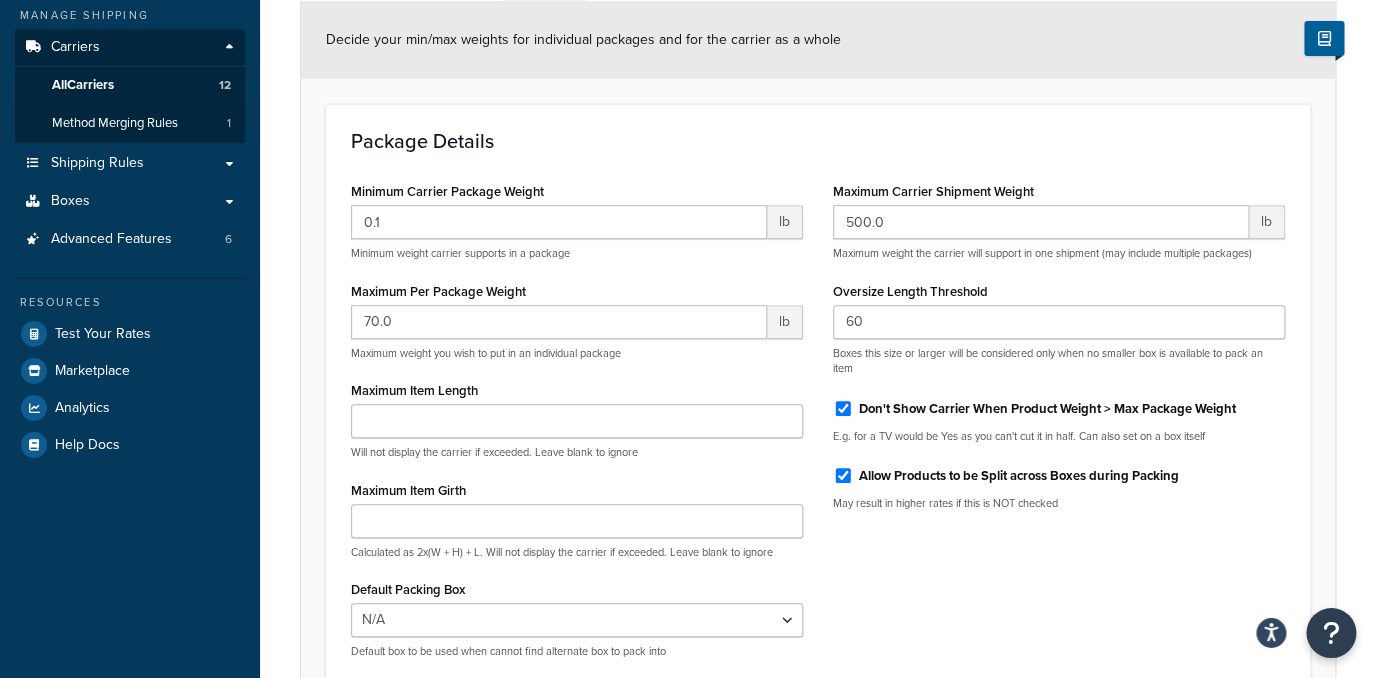 scroll, scrollTop: 256, scrollLeft: 0, axis: vertical 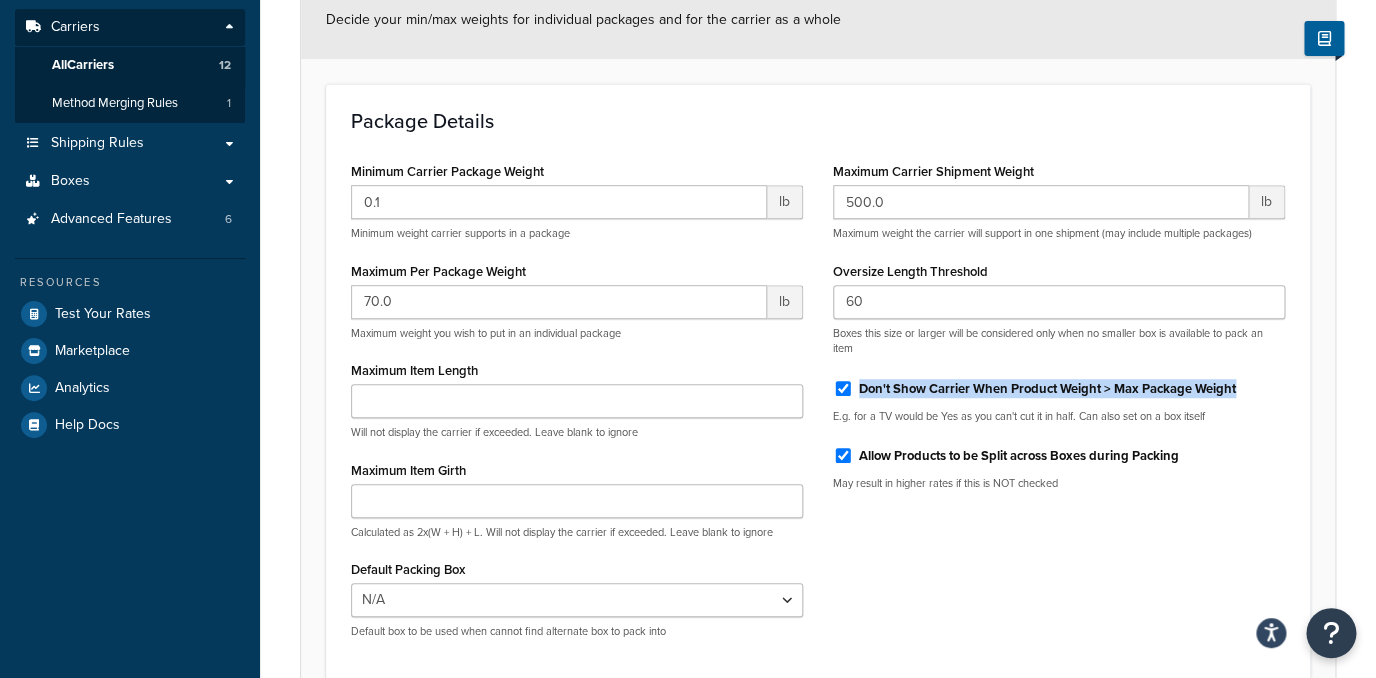 drag, startPoint x: 1244, startPoint y: 396, endPoint x: 833, endPoint y: 396, distance: 411 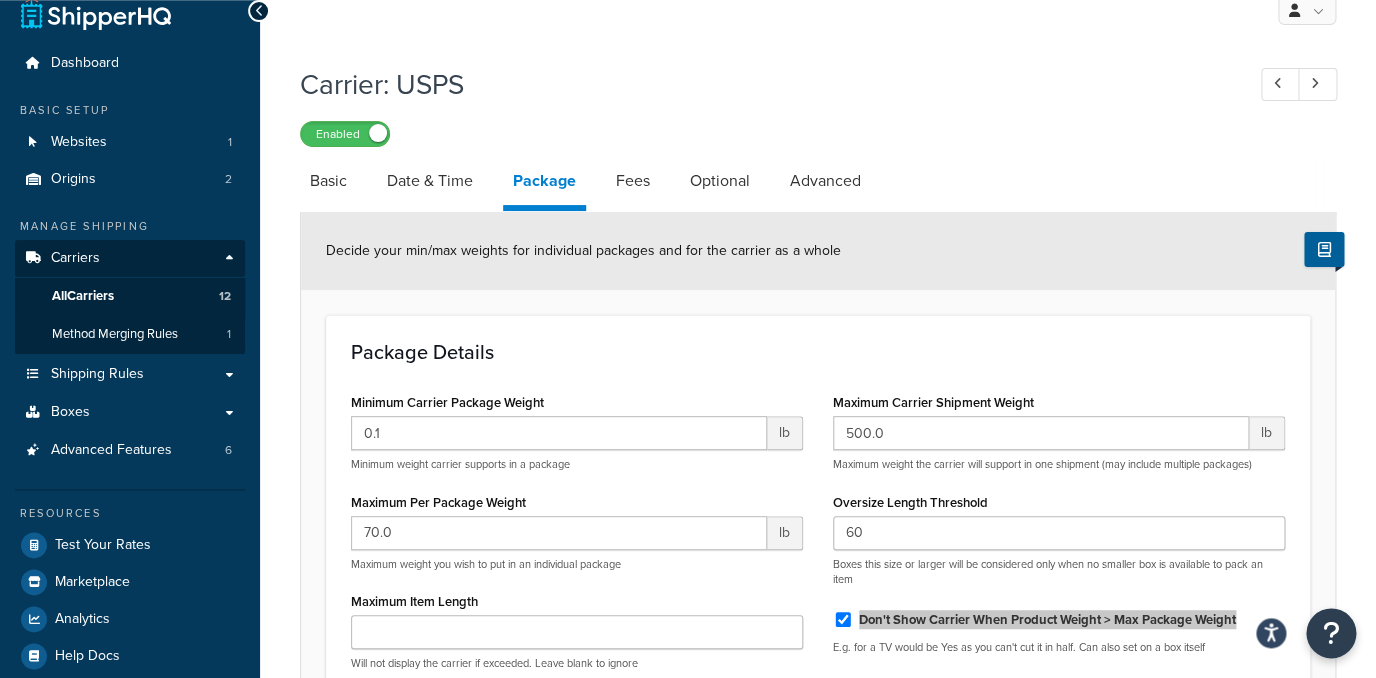 scroll, scrollTop: 0, scrollLeft: 0, axis: both 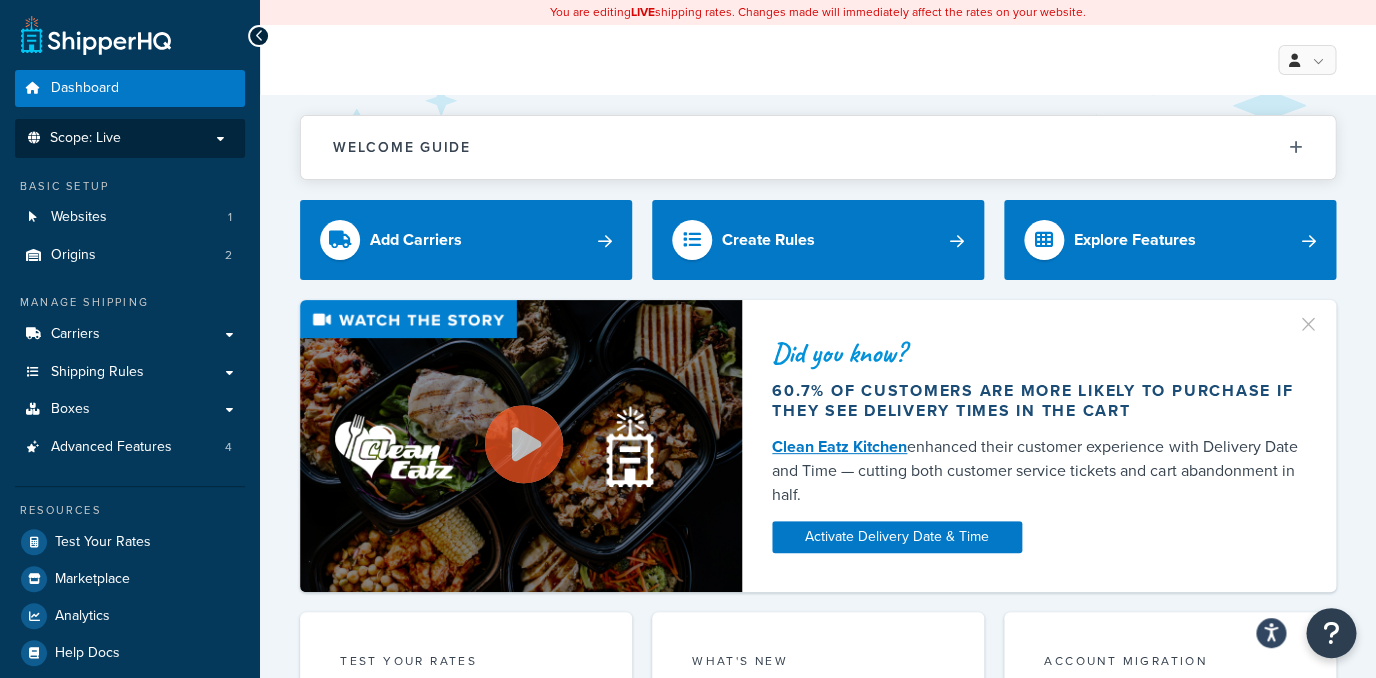 click on "Scope:   Live" at bounding box center [85, 138] 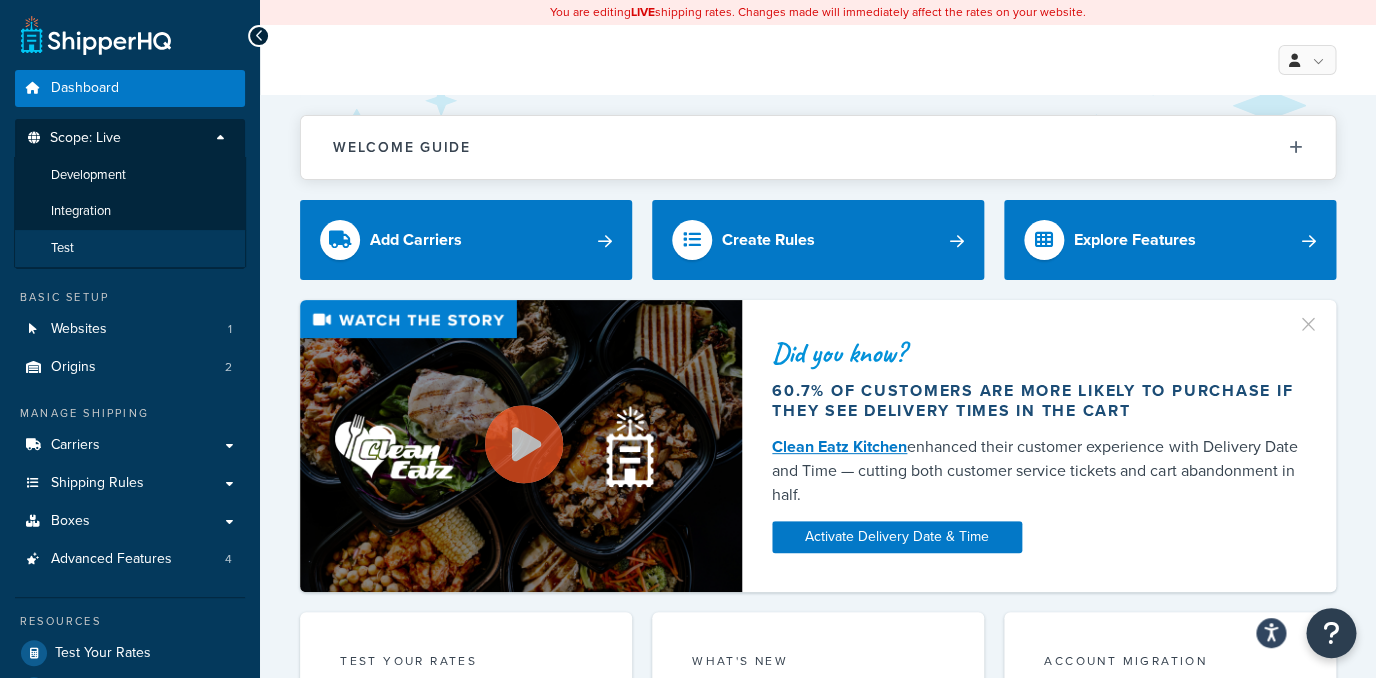 click on "Test" at bounding box center (130, 248) 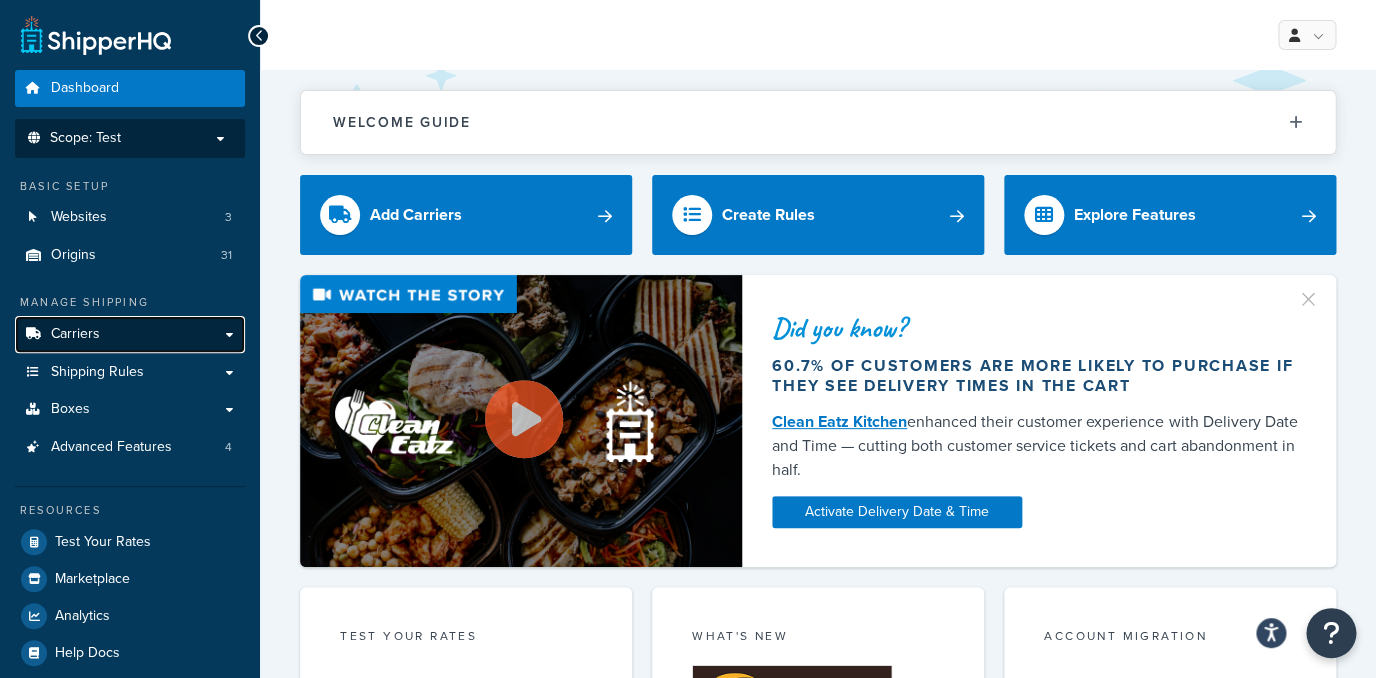 click on "Carriers" at bounding box center [130, 334] 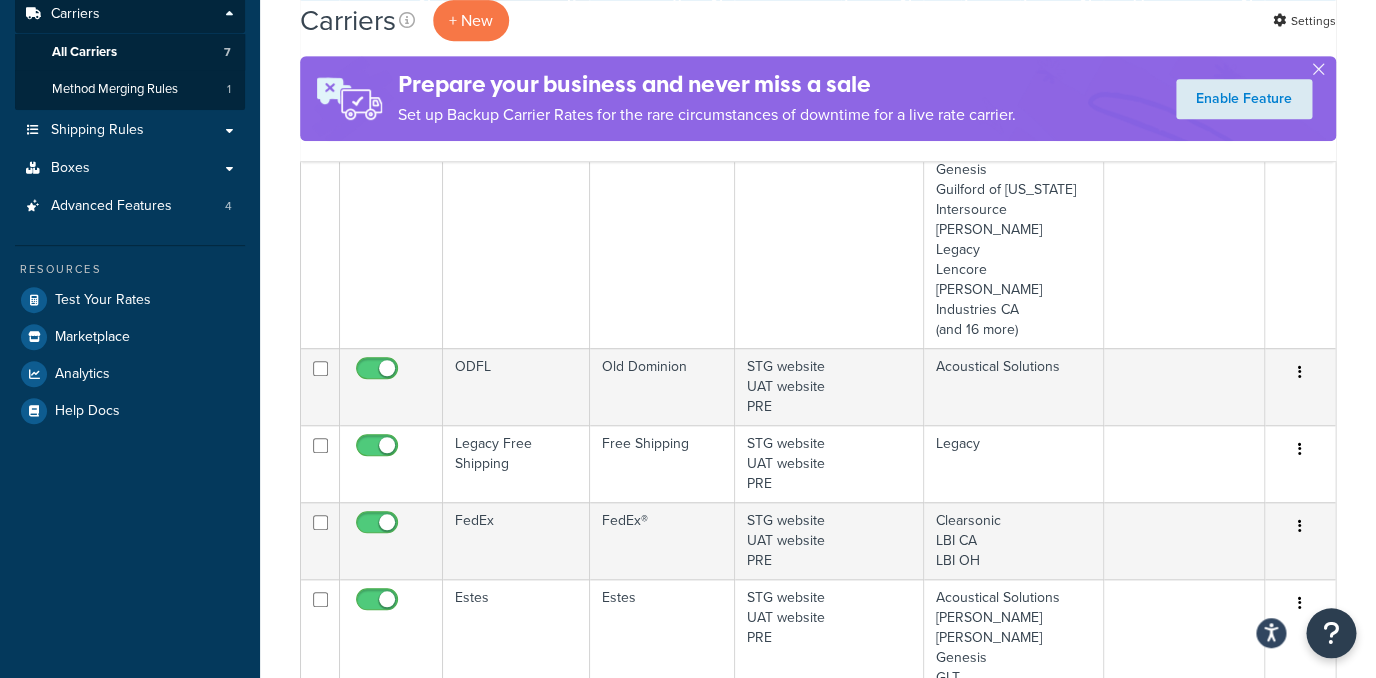 scroll, scrollTop: 336, scrollLeft: 0, axis: vertical 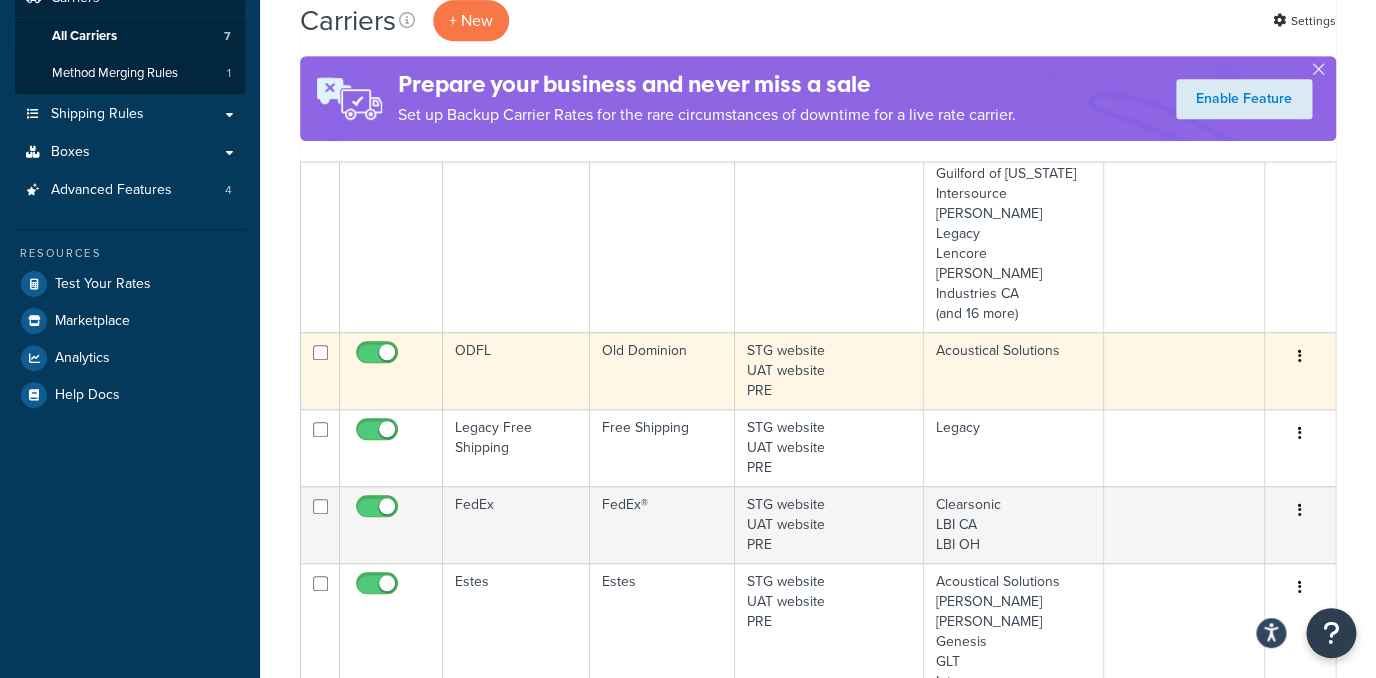 click on "ODFL" at bounding box center [516, 370] 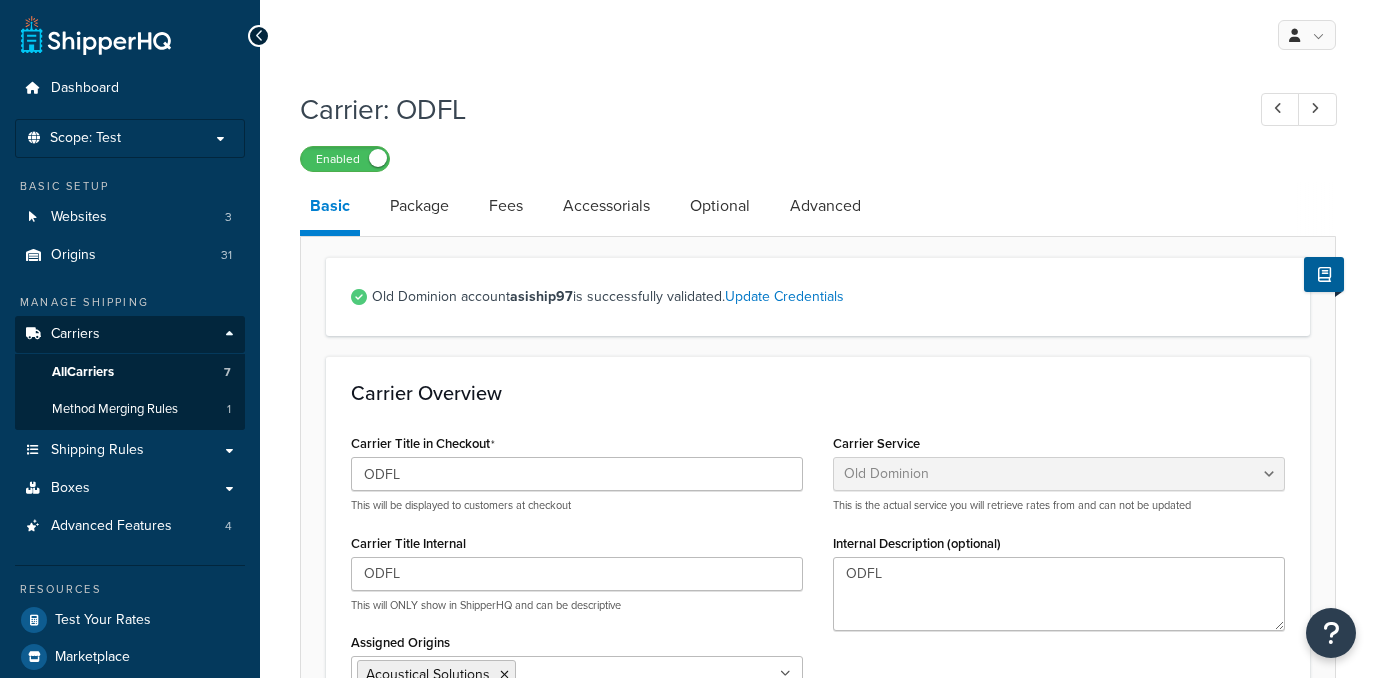 select on "dominionFreight" 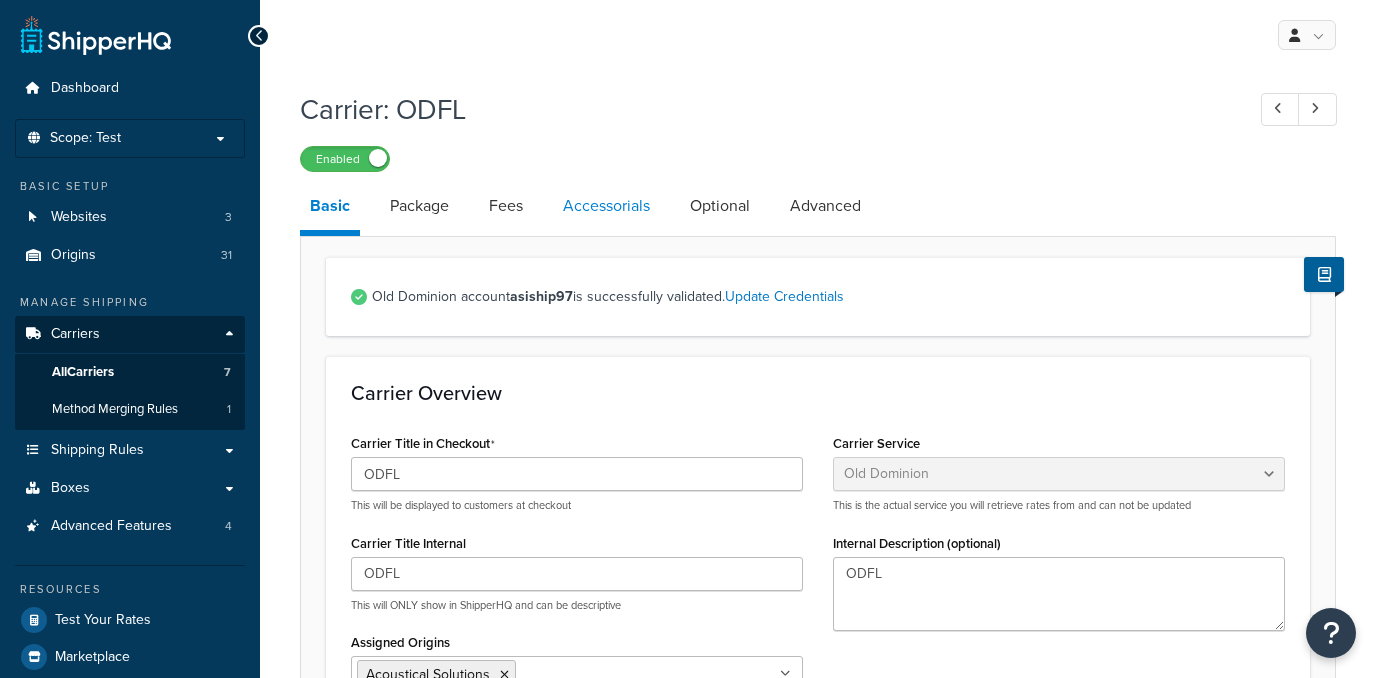 scroll, scrollTop: 0, scrollLeft: 0, axis: both 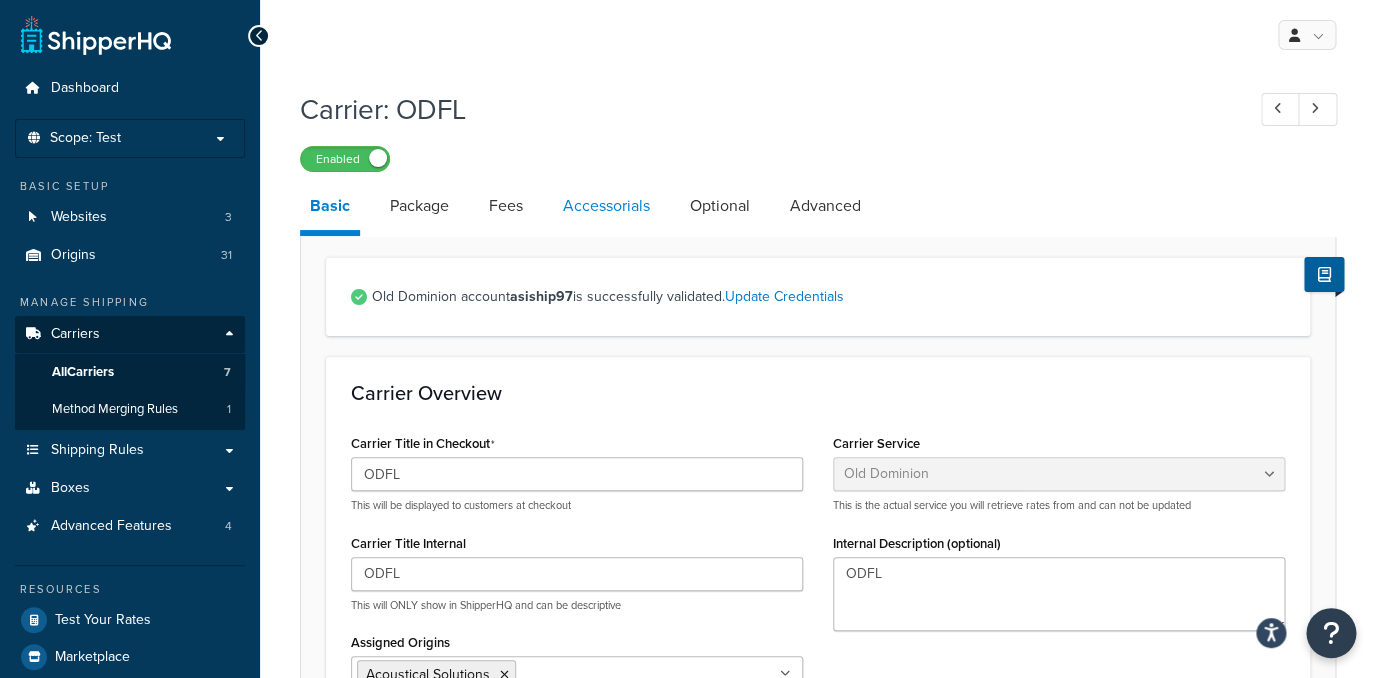 click on "Accessorials" at bounding box center (606, 206) 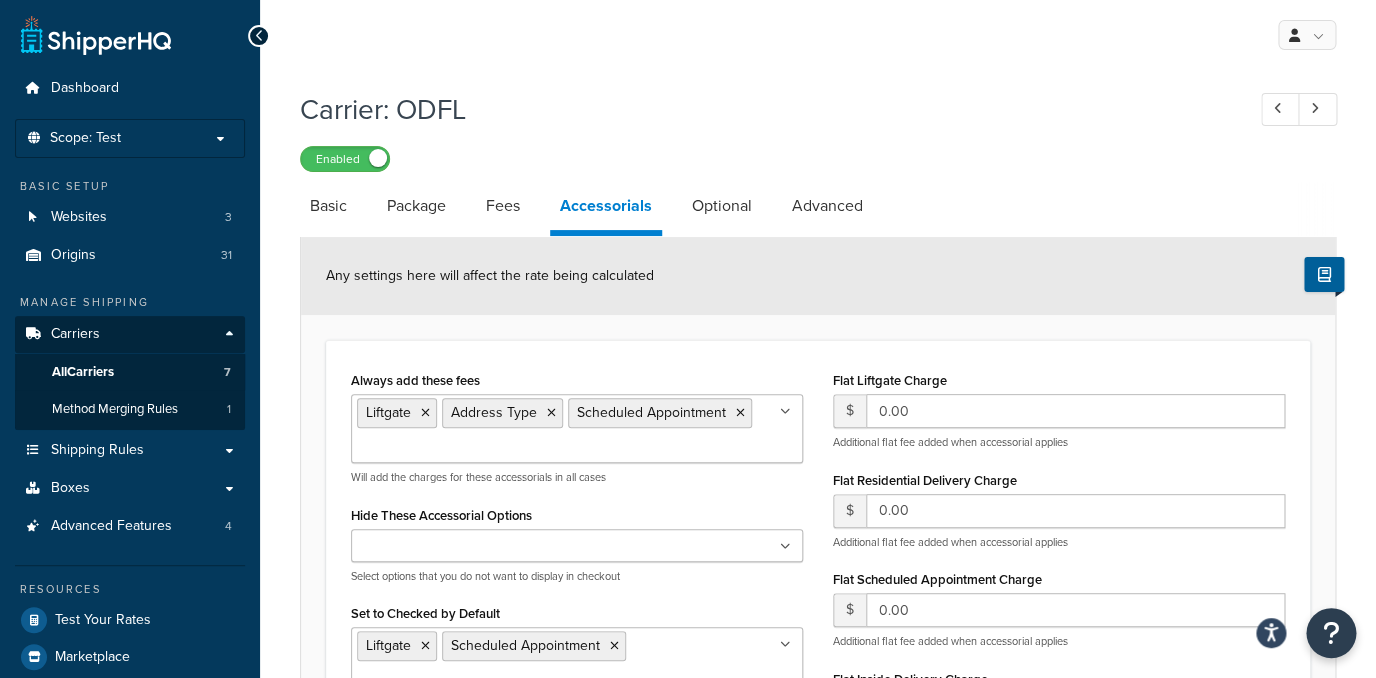 click on "Liftgate   Address Type   Scheduled Appointment" at bounding box center (577, 428) 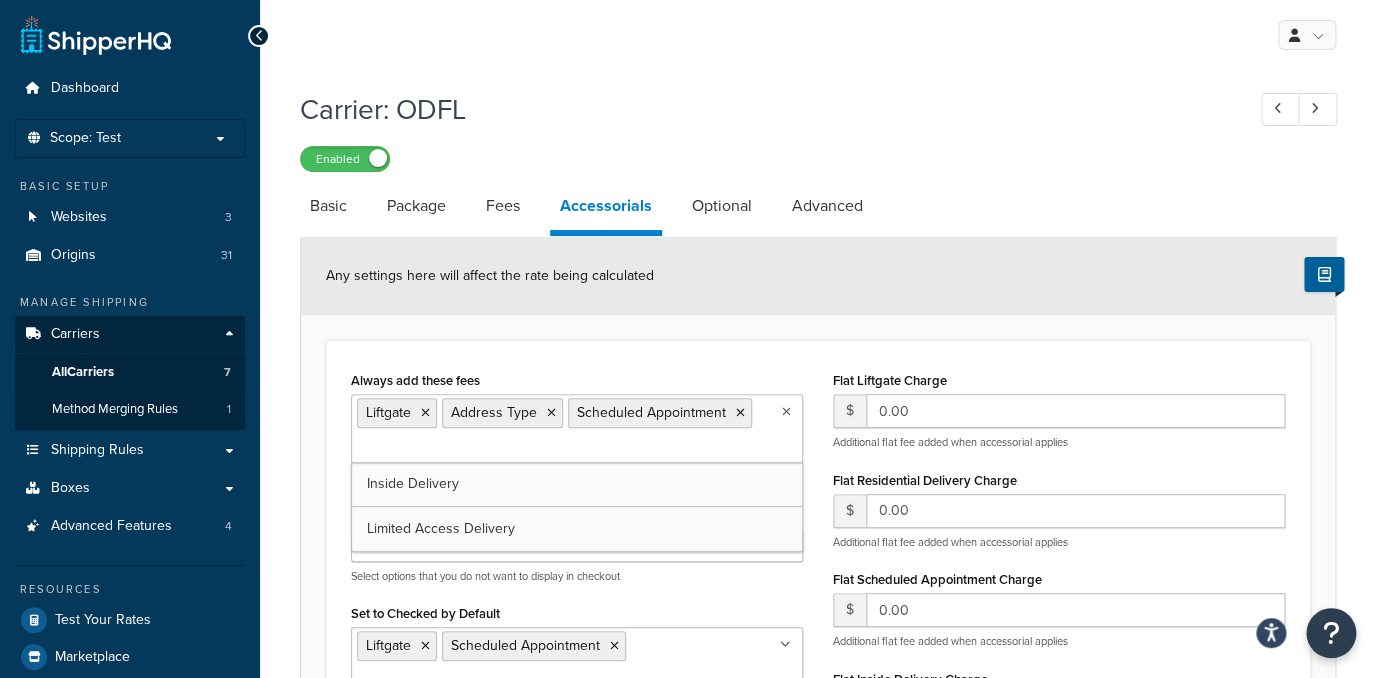 click on "Any settings here will affect the rate being calculated" at bounding box center [818, 276] 